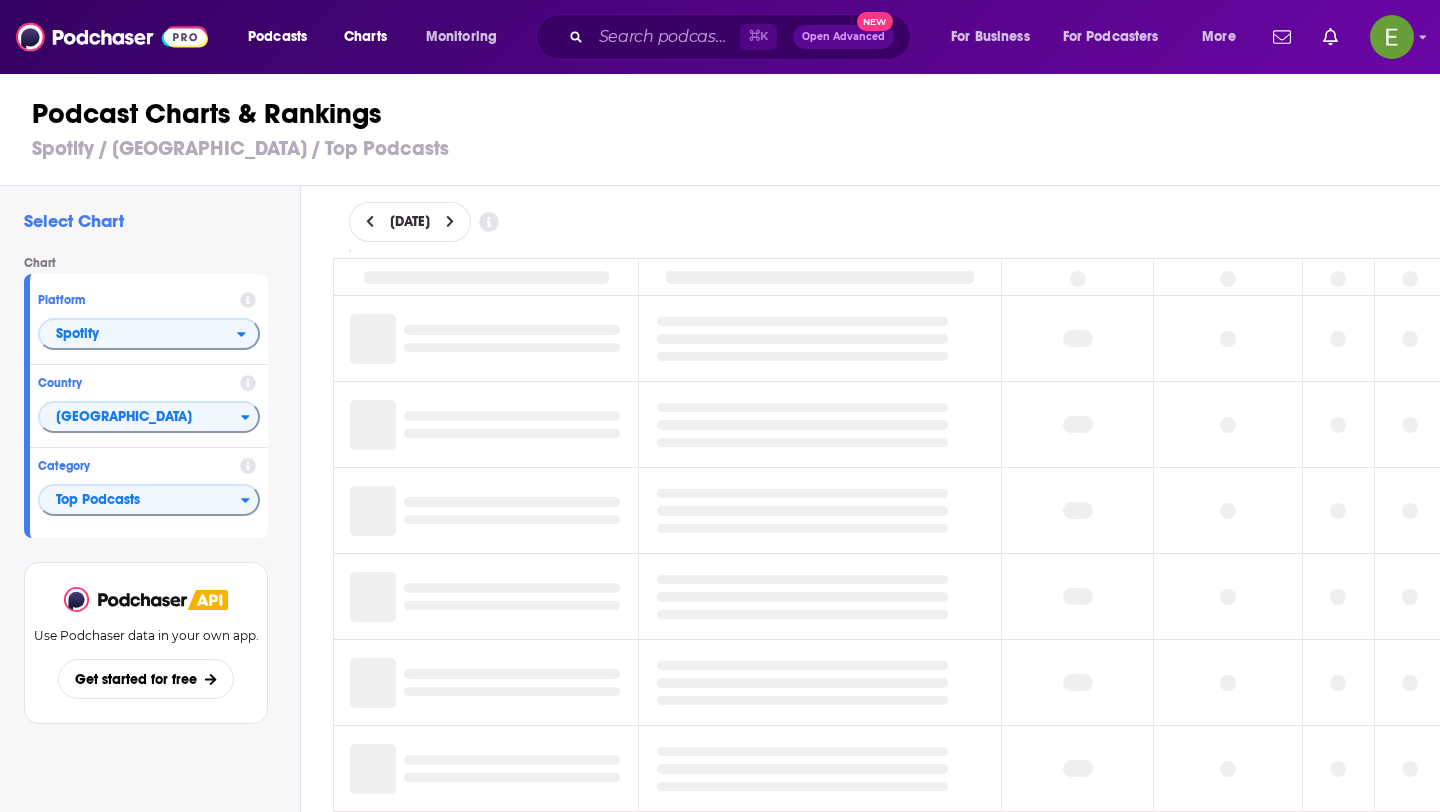 scroll, scrollTop: 0, scrollLeft: 0, axis: both 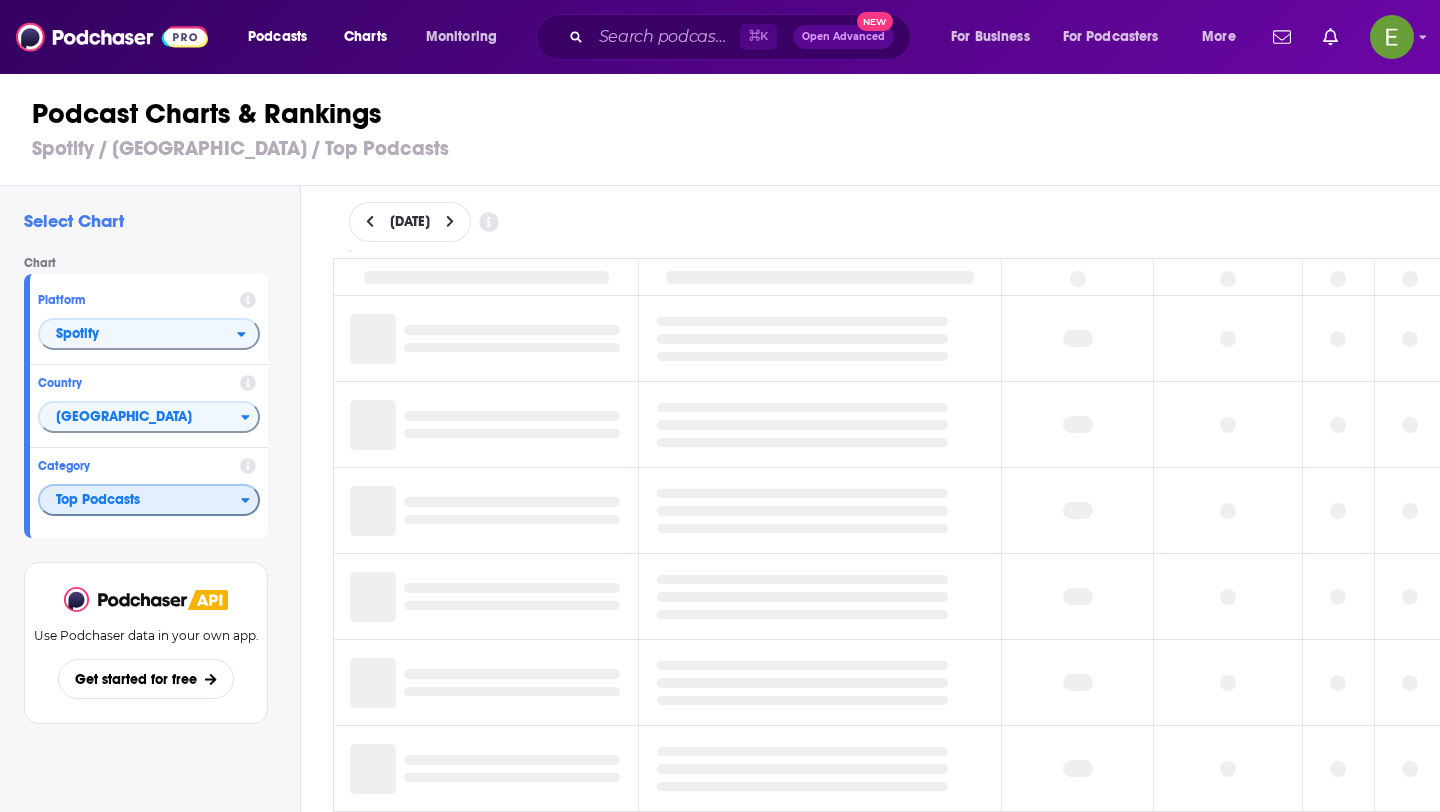 click on "Top Podcasts" at bounding box center (140, 501) 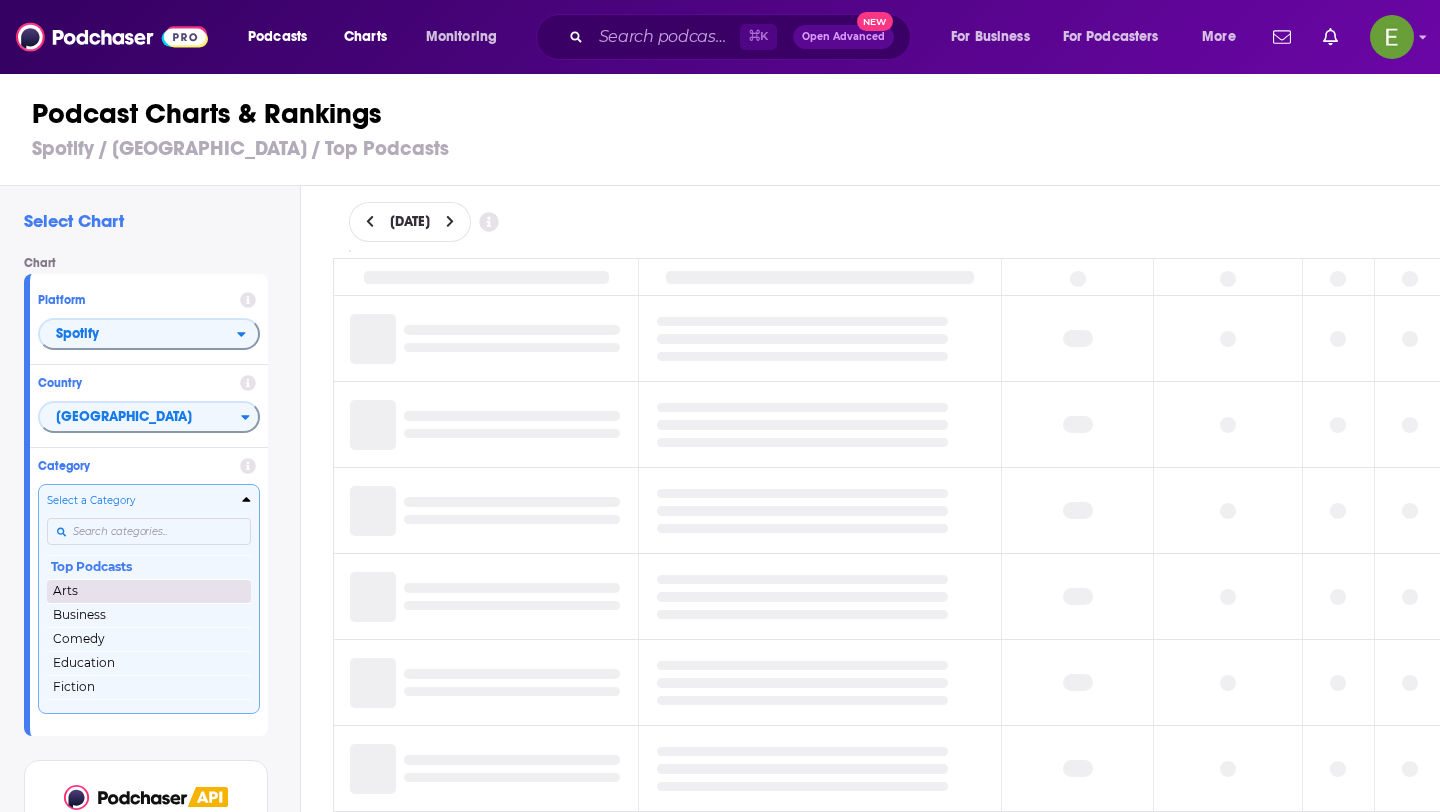 click on "Arts" at bounding box center (149, 591) 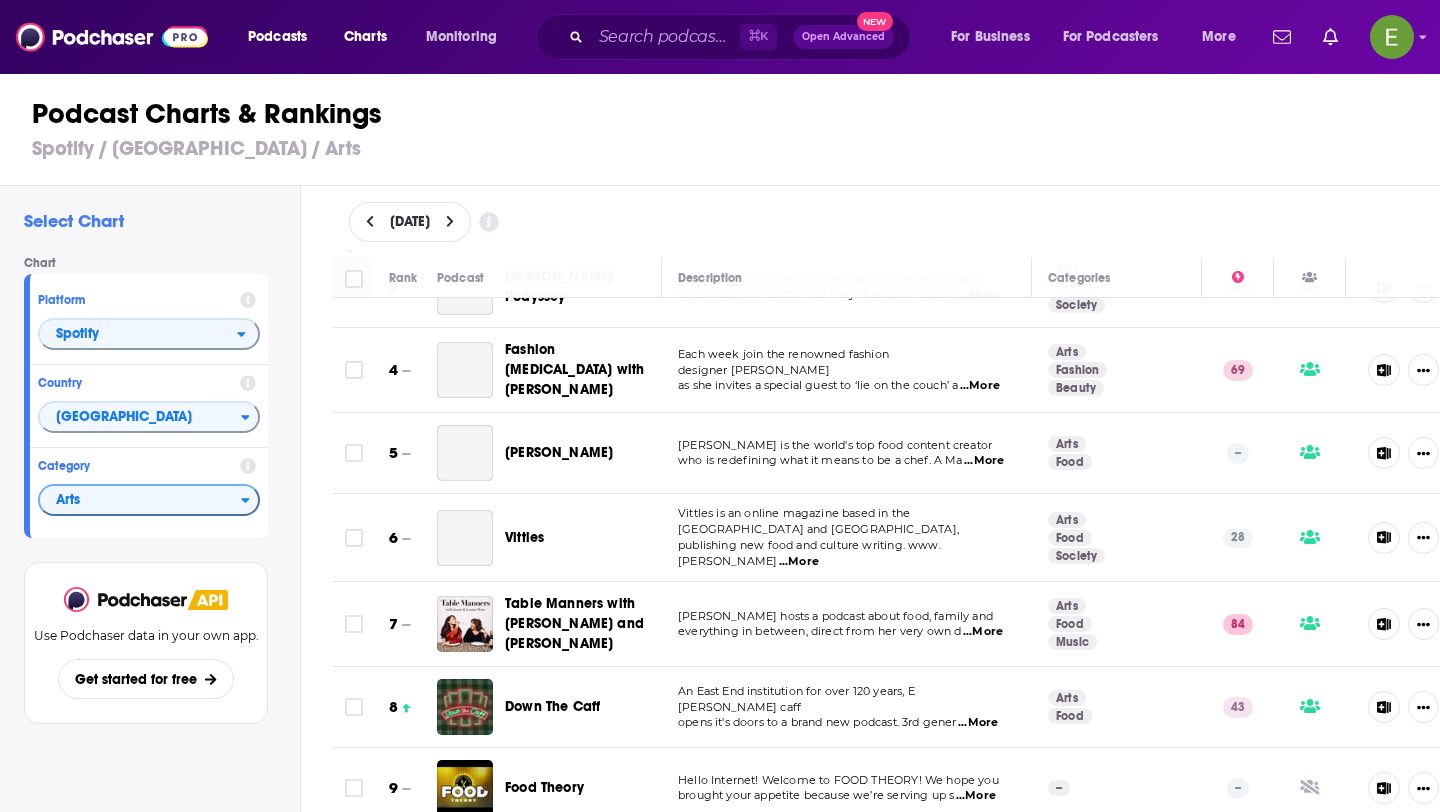 scroll, scrollTop: 152, scrollLeft: 0, axis: vertical 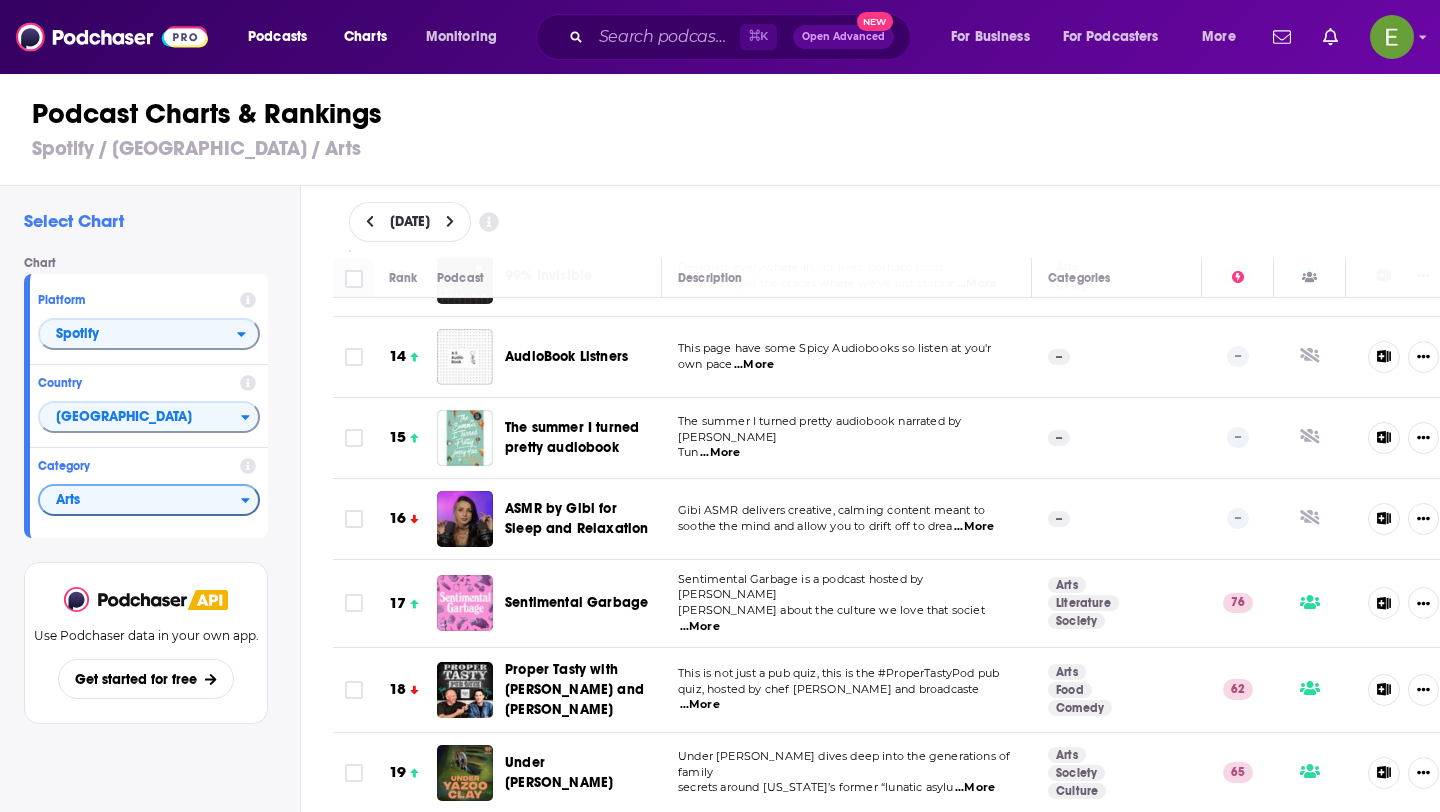 click on "...More" at bounding box center [700, 627] 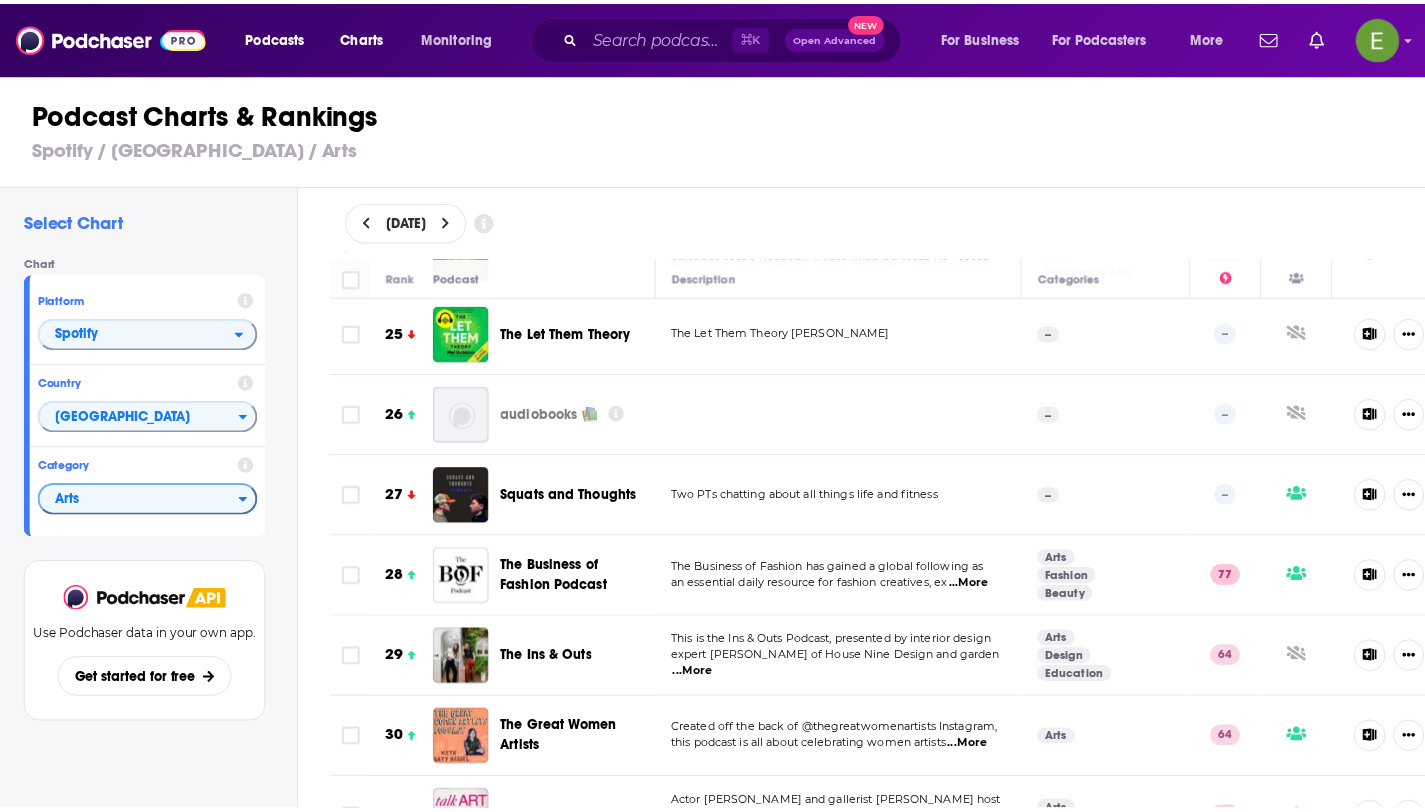 scroll, scrollTop: 2002, scrollLeft: 0, axis: vertical 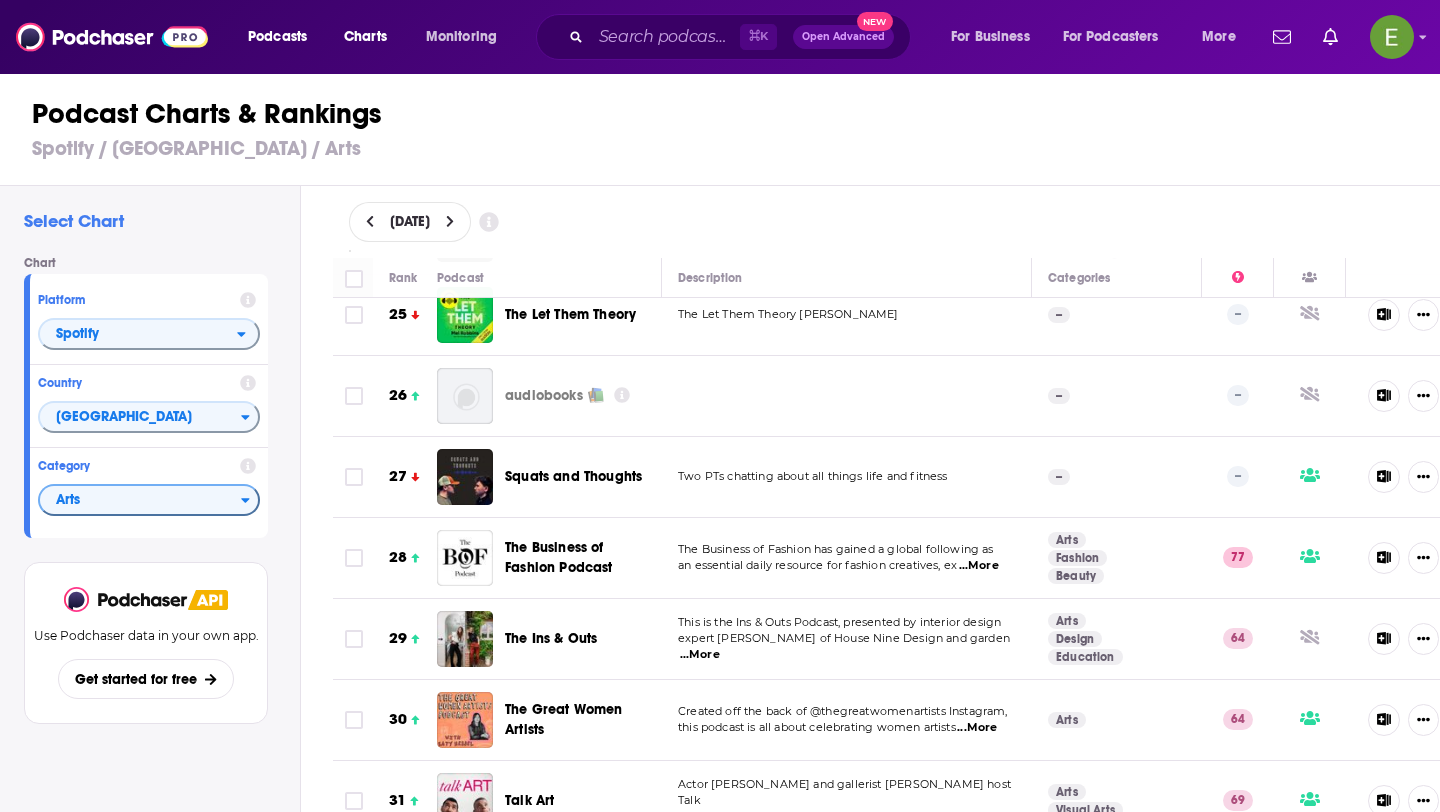 click on "...More" at bounding box center [979, 566] 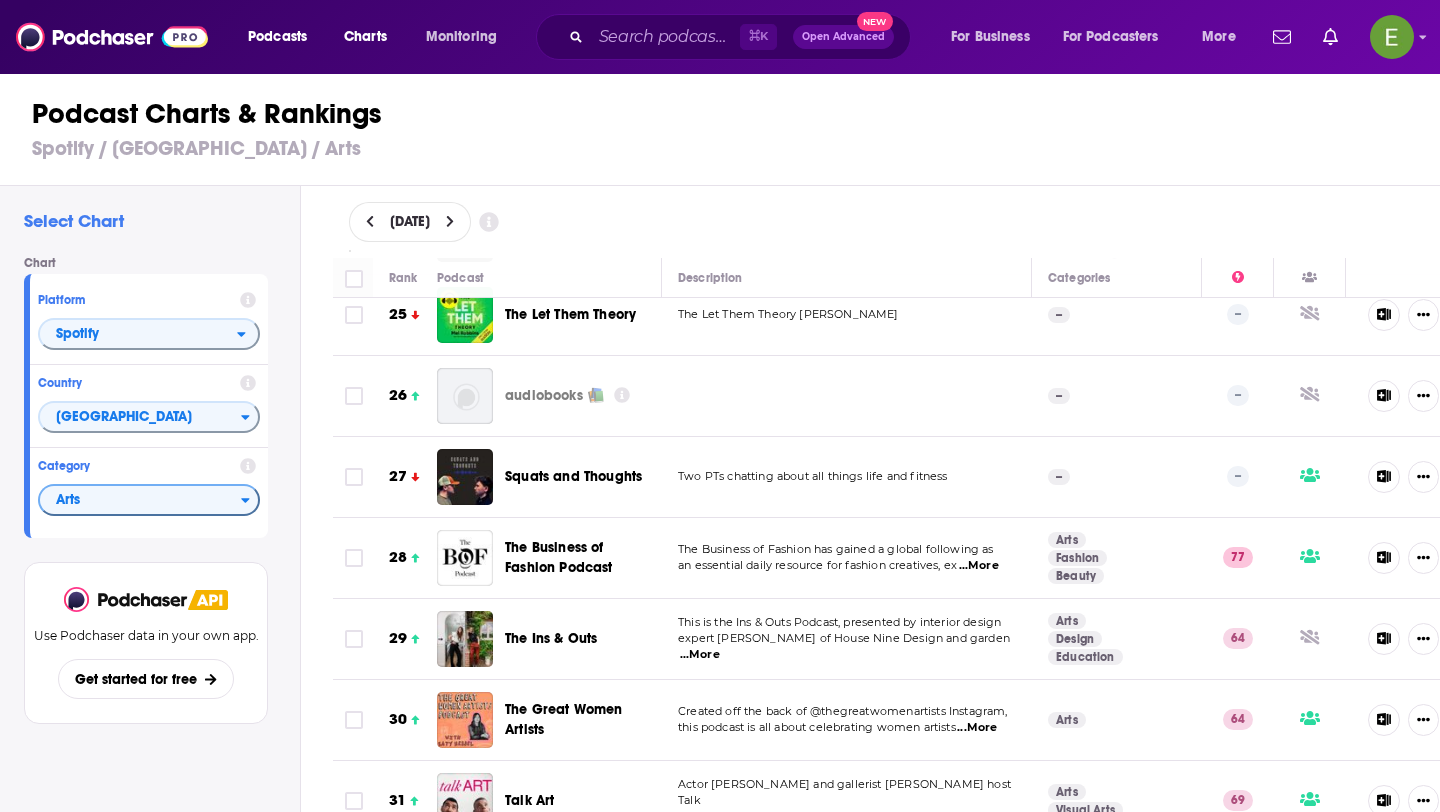 click on "The Business of Fashion has gained a global following as" at bounding box center [836, 549] 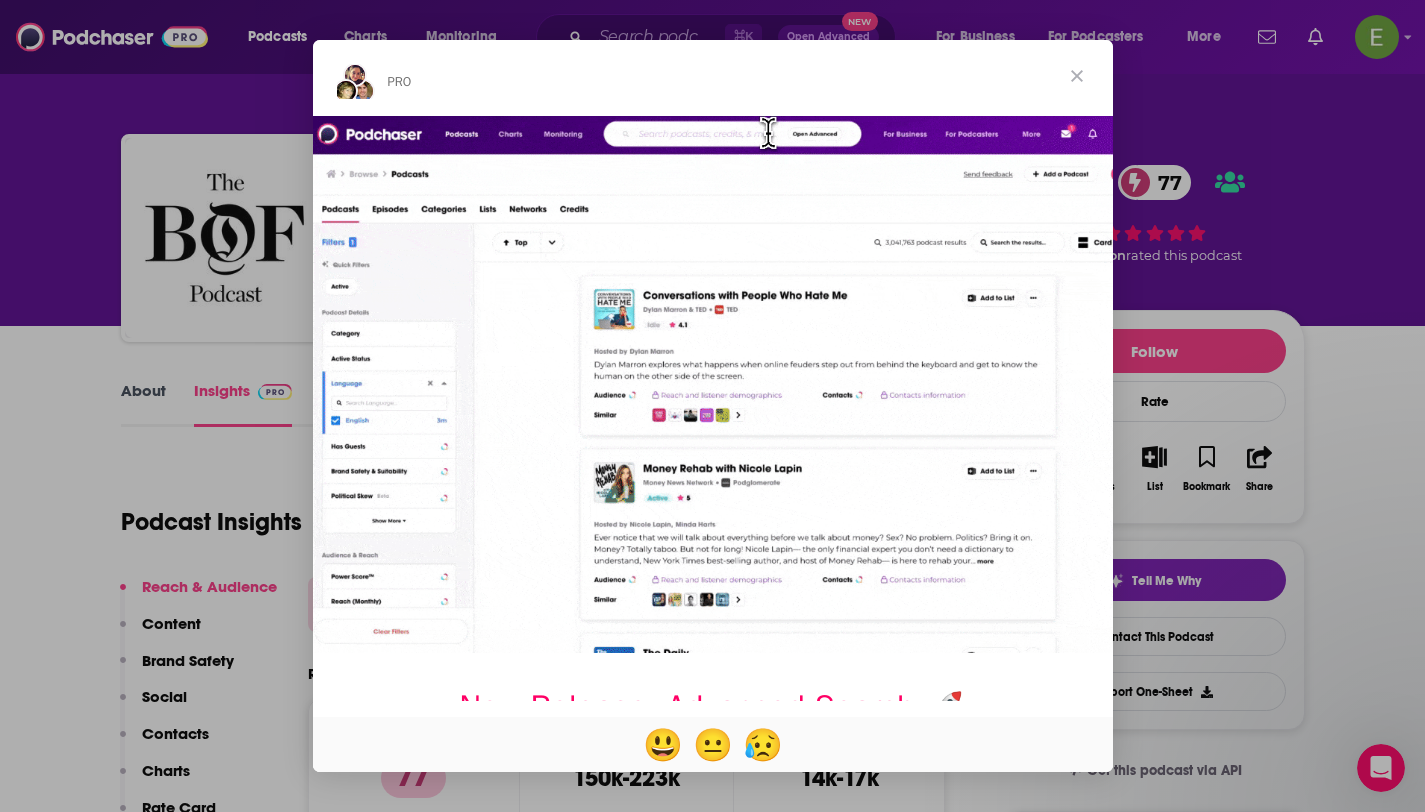 scroll, scrollTop: 0, scrollLeft: 0, axis: both 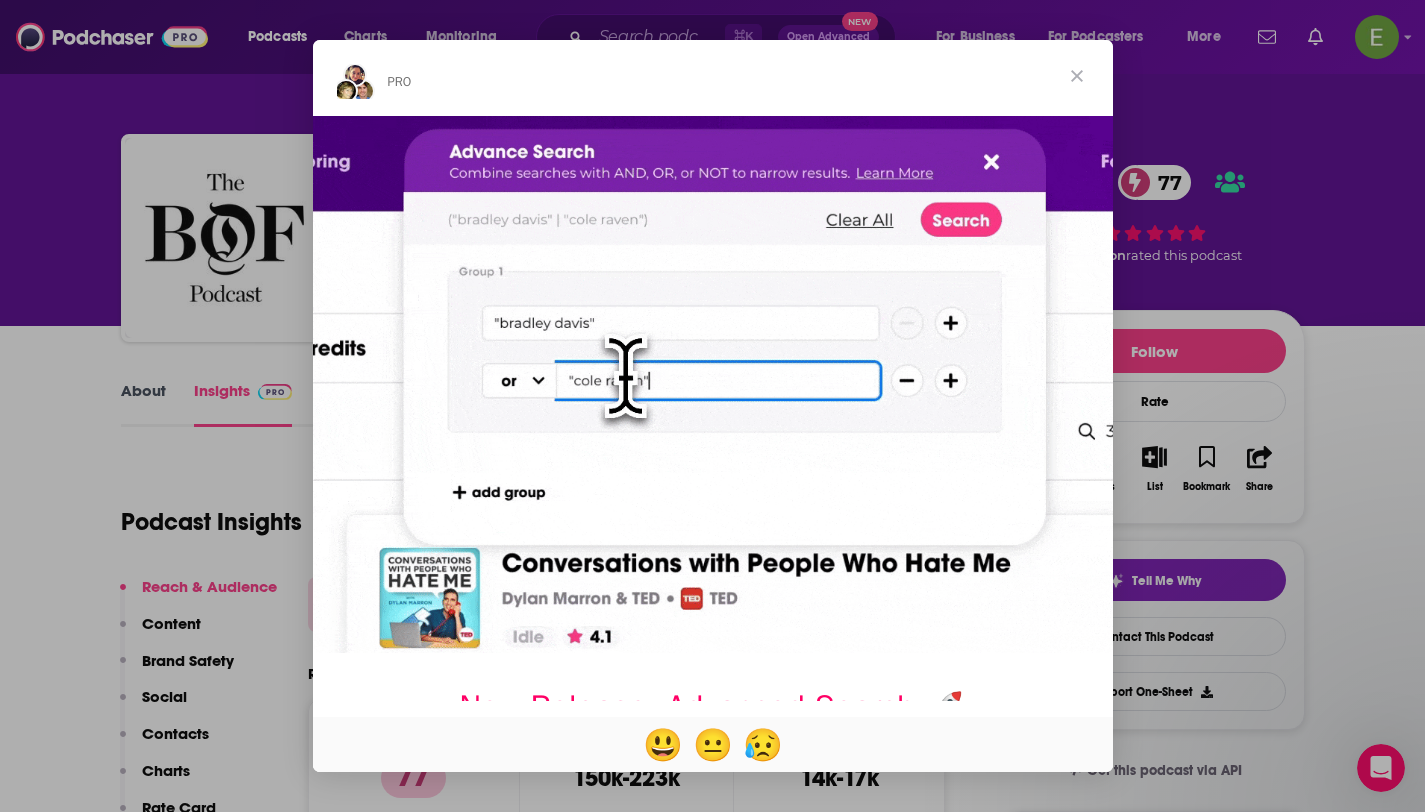 click at bounding box center (1077, 76) 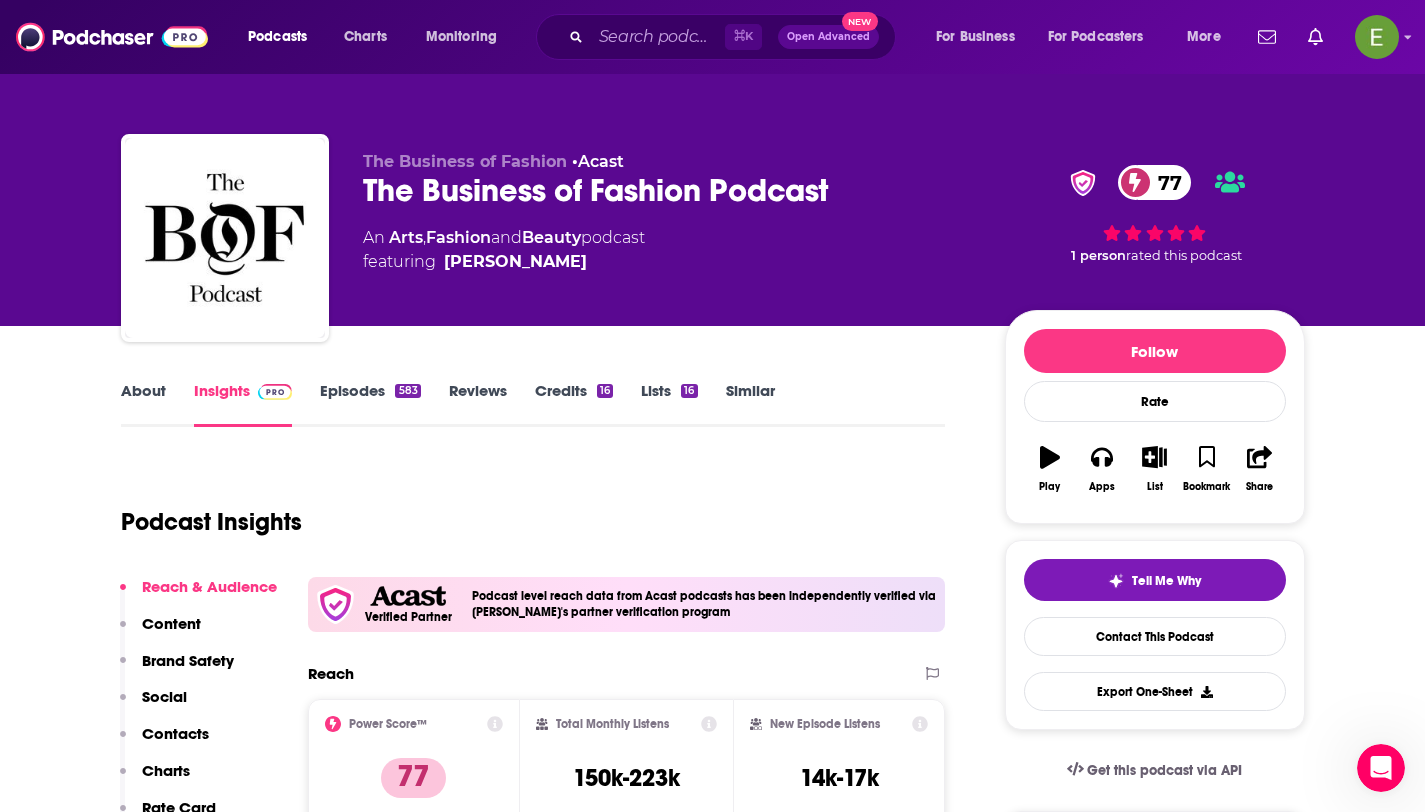 click at bounding box center [275, 392] 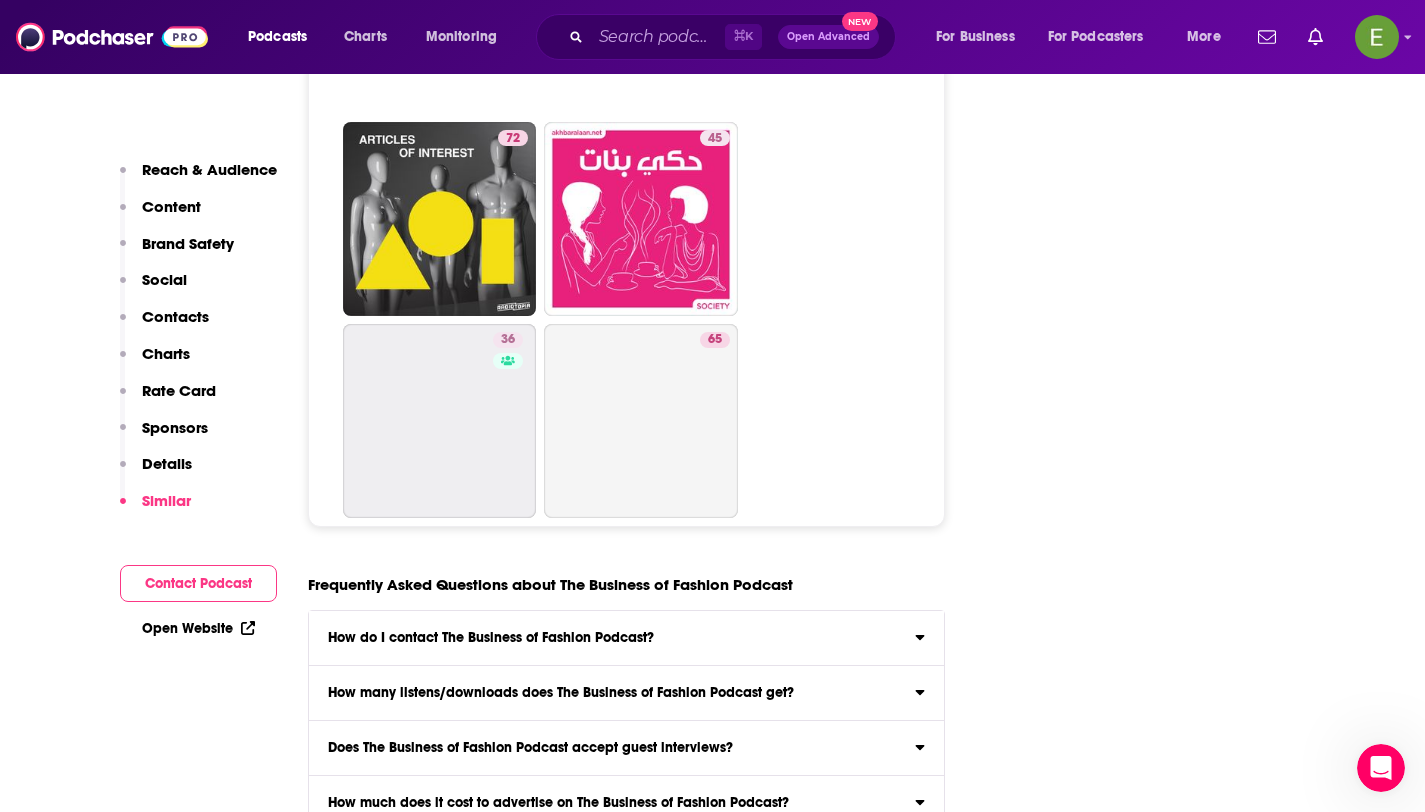 scroll, scrollTop: 11234, scrollLeft: 0, axis: vertical 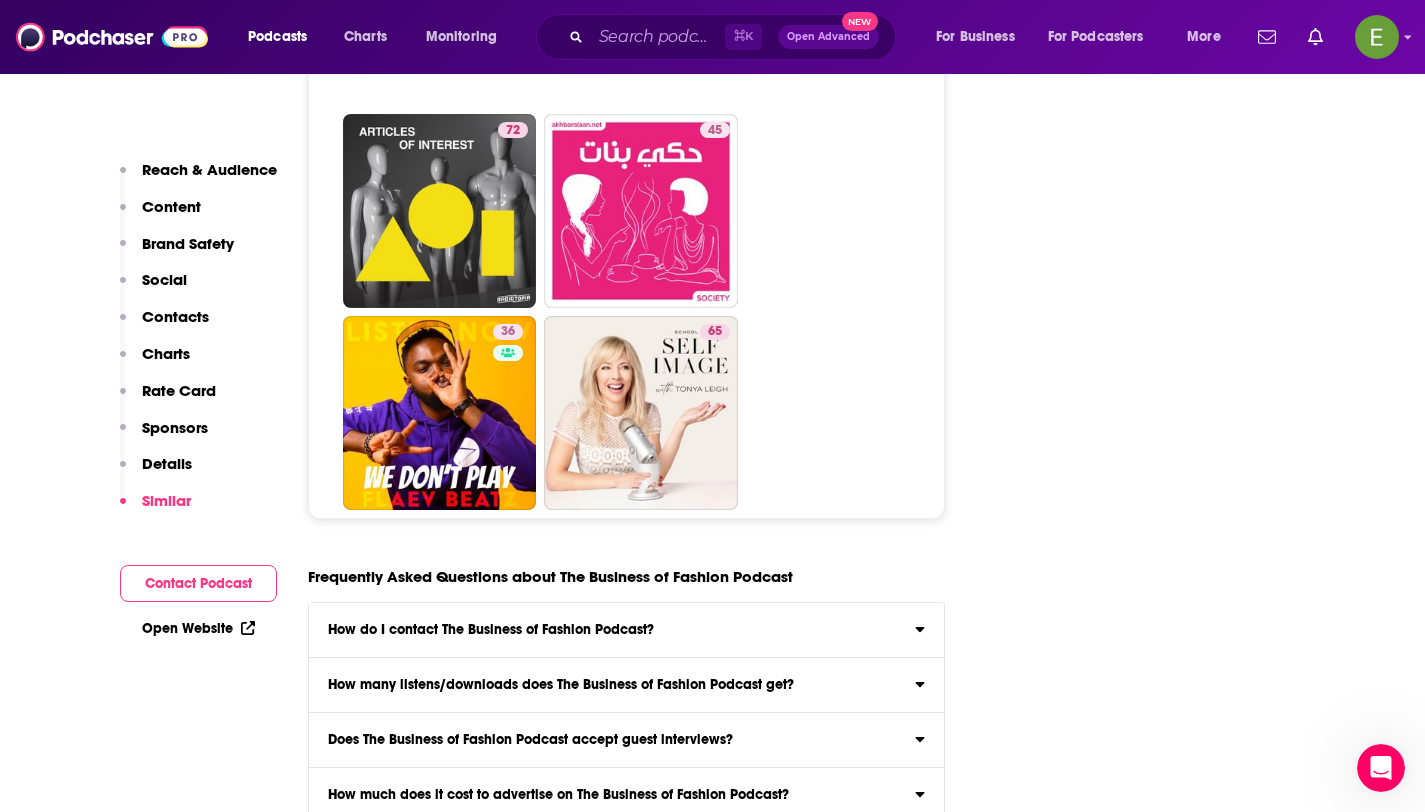 click on "How do I contact The Business of Fashion Podcast? Click here to view contact information   for  The Business of Fashion Podcast ." at bounding box center (627, 630) 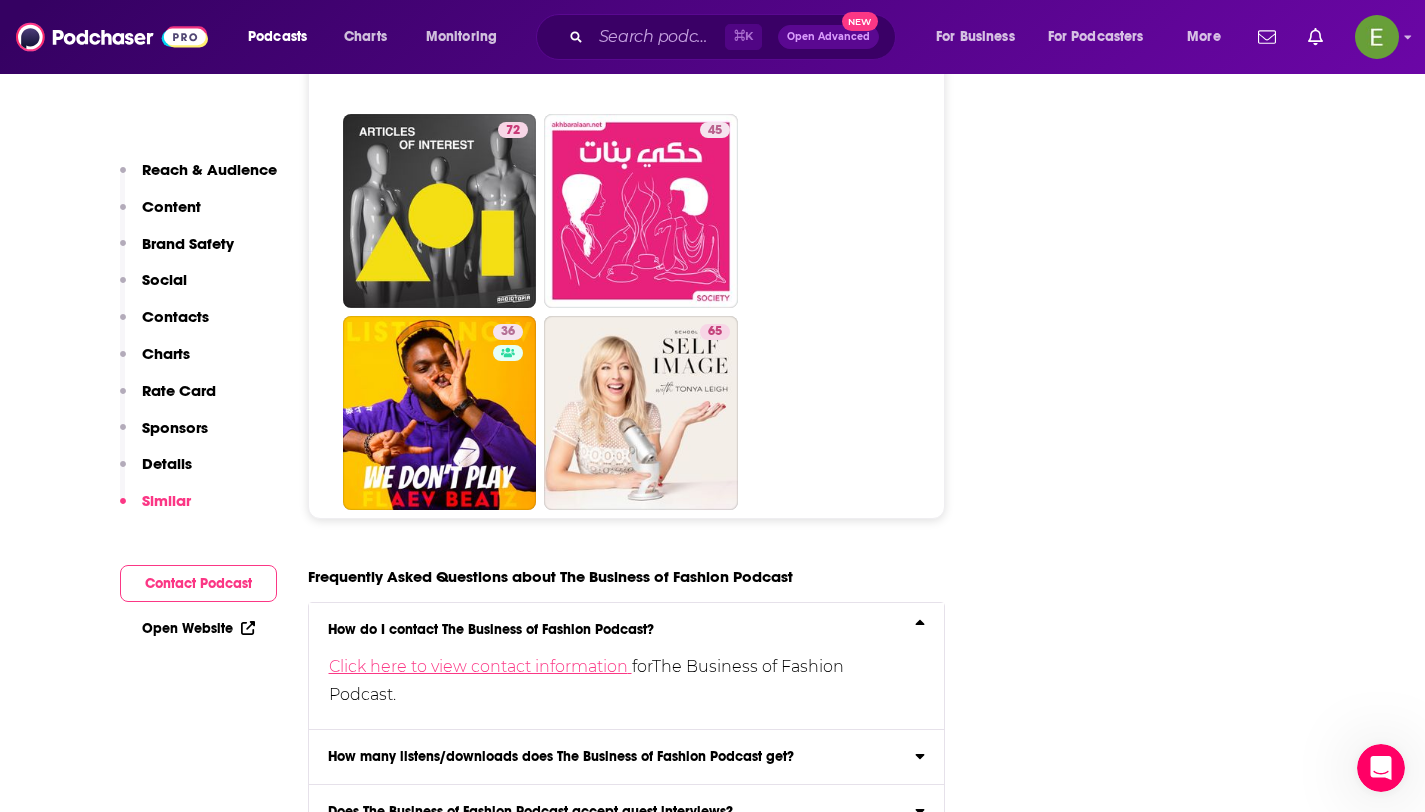 click on "Click here to view contact information" at bounding box center (480, 666) 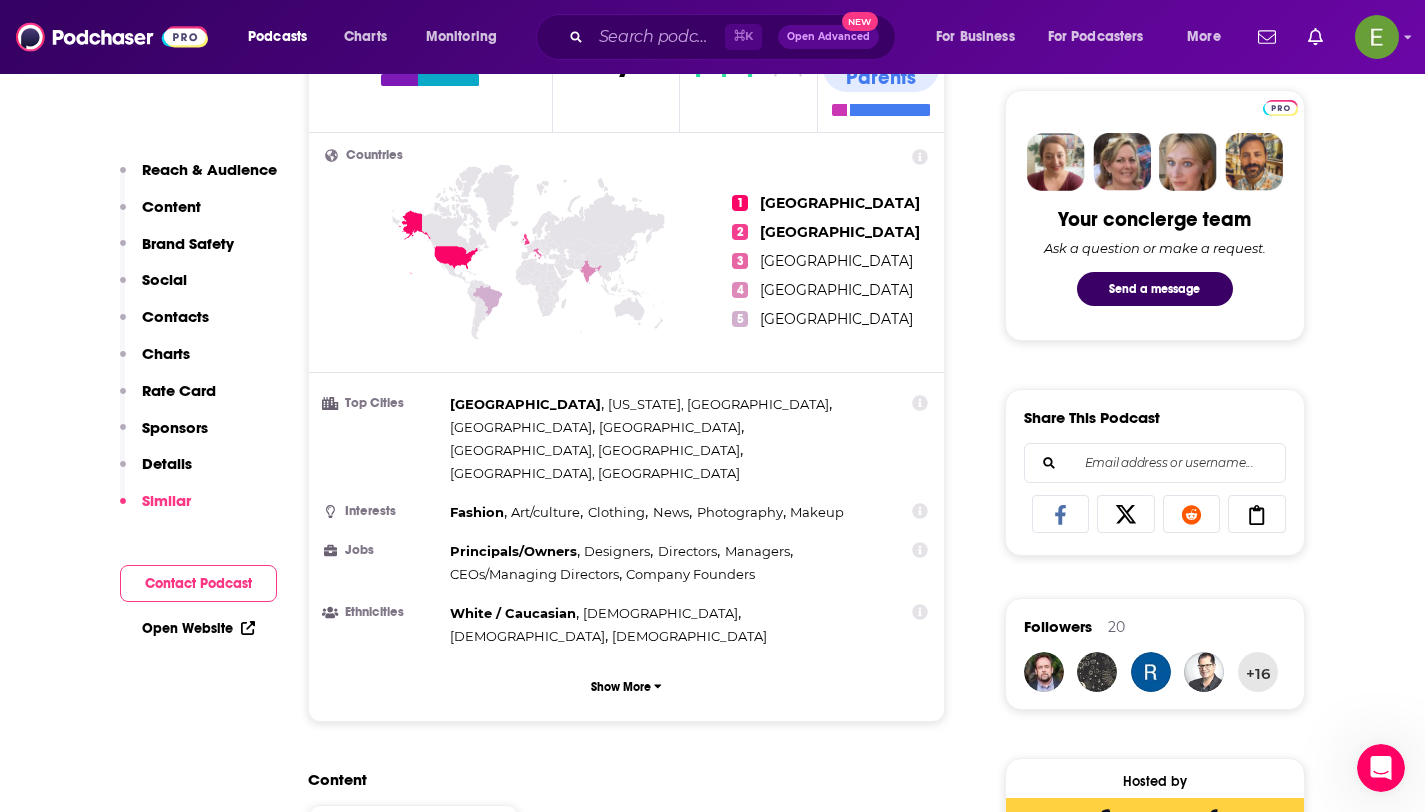 scroll, scrollTop: 464, scrollLeft: 0, axis: vertical 